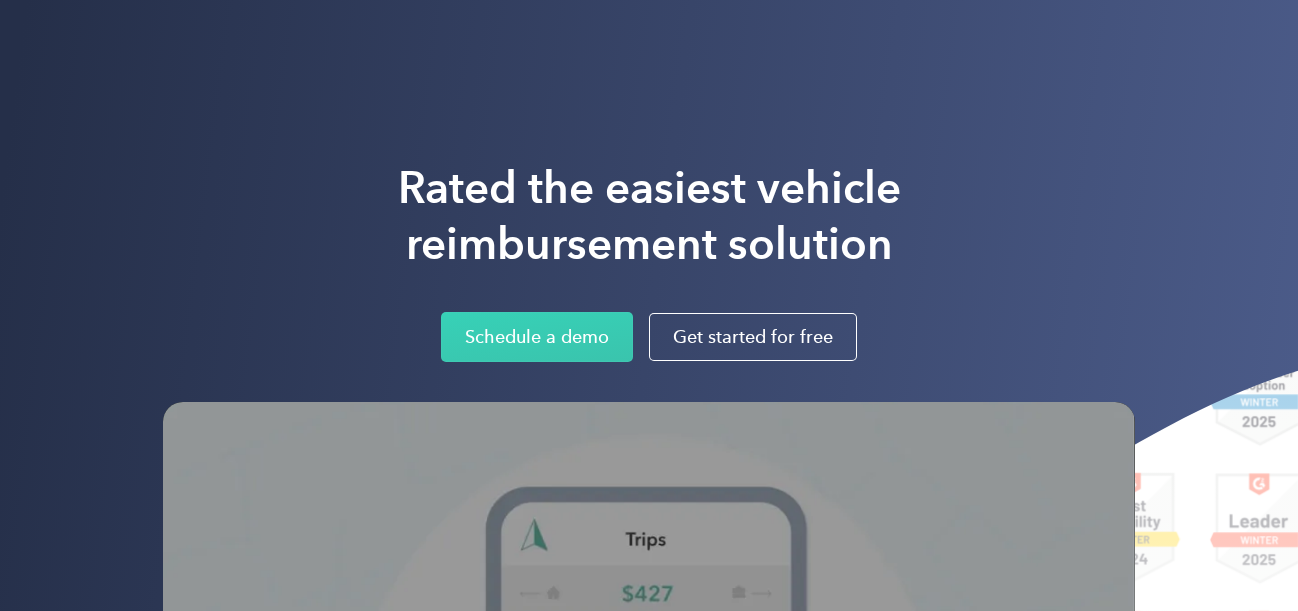 scroll, scrollTop: 0, scrollLeft: 0, axis: both 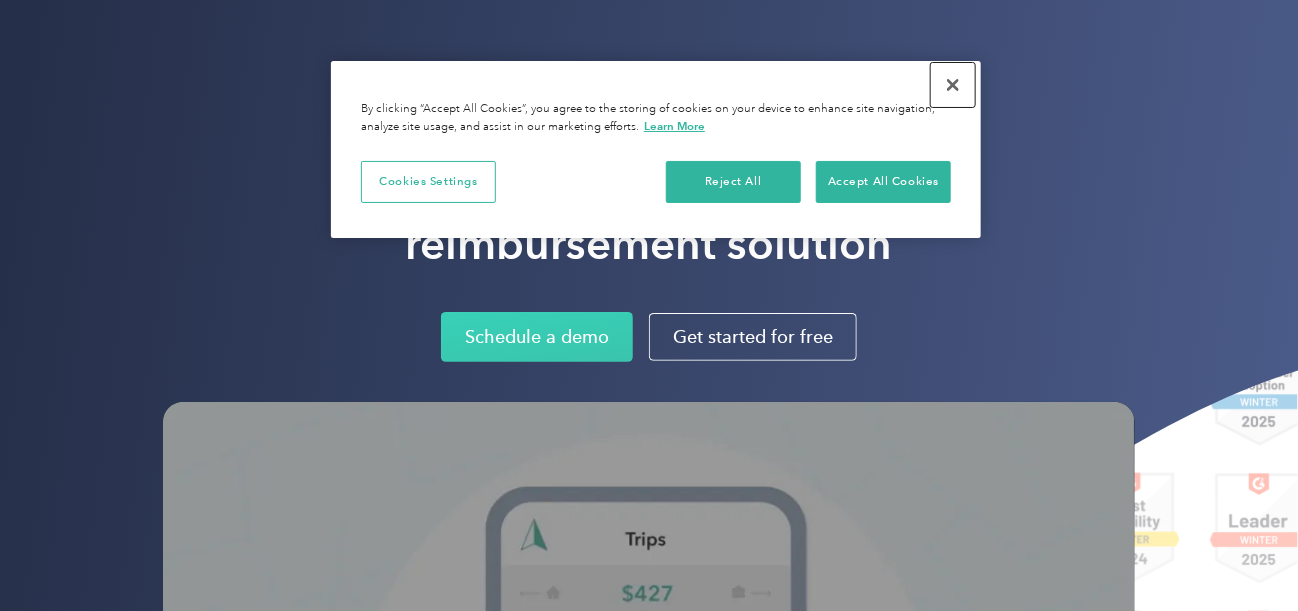 click at bounding box center (953, 85) 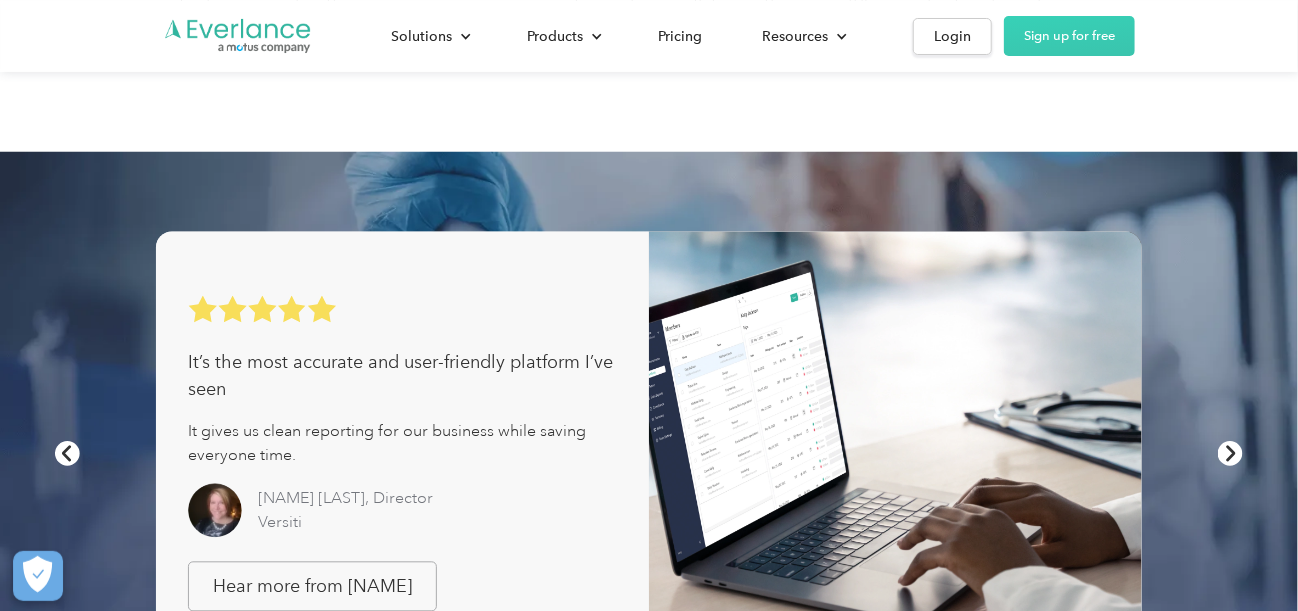 scroll, scrollTop: 1100, scrollLeft: 0, axis: vertical 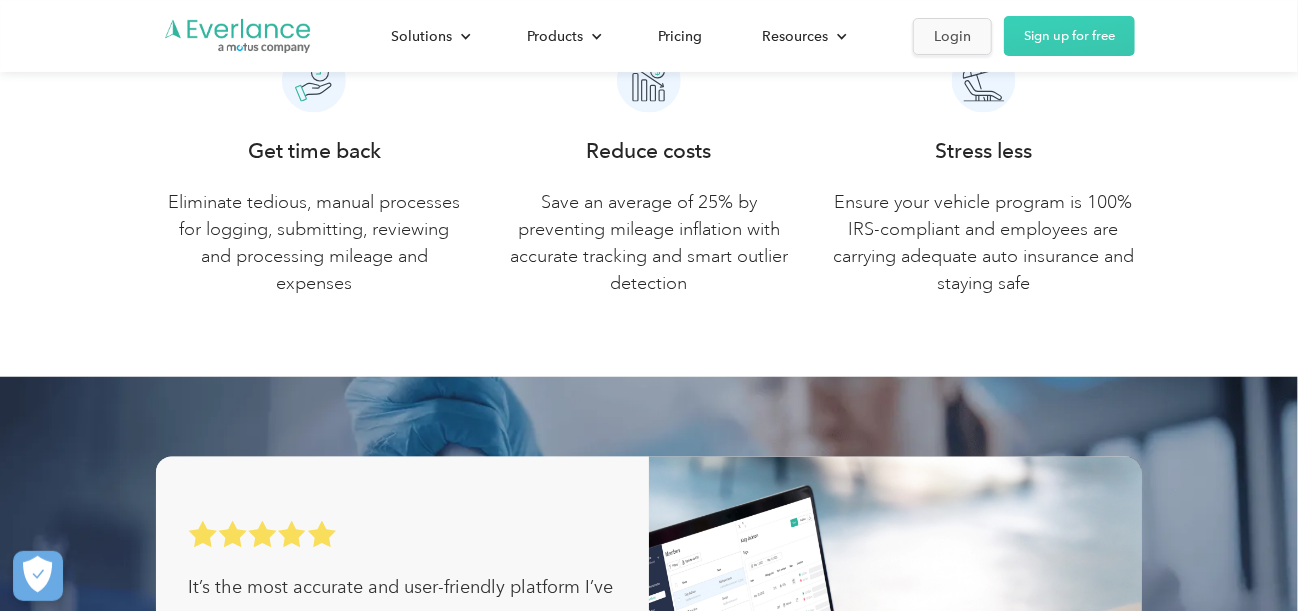 click on "Login" at bounding box center [952, 36] 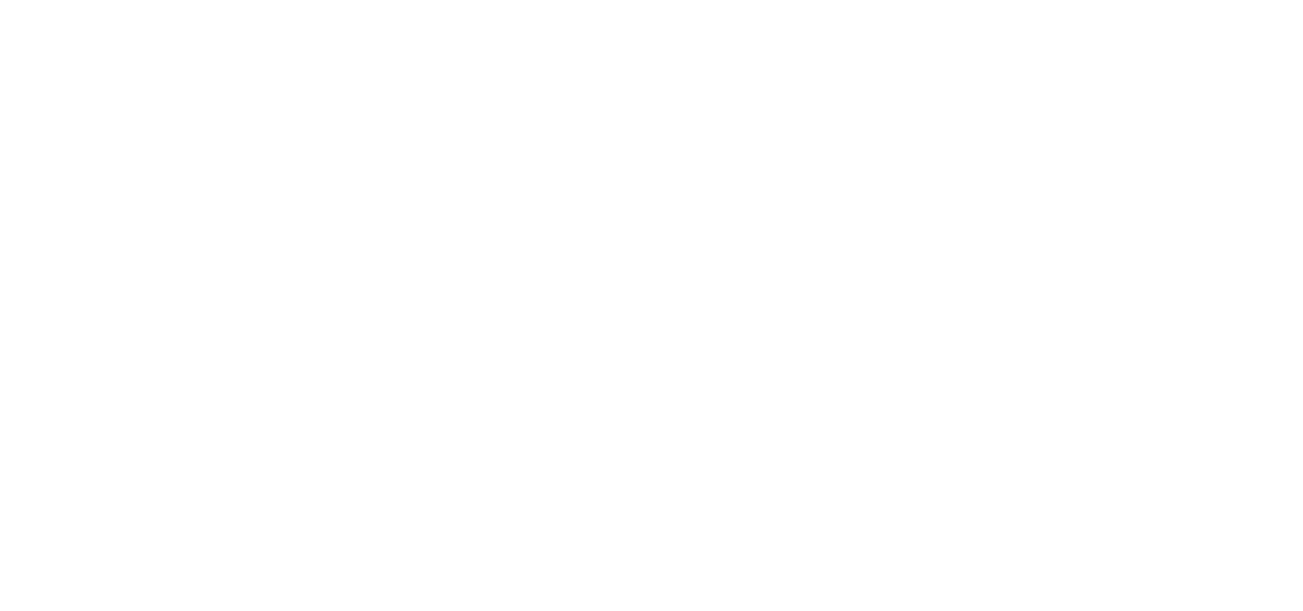 scroll, scrollTop: 0, scrollLeft: 0, axis: both 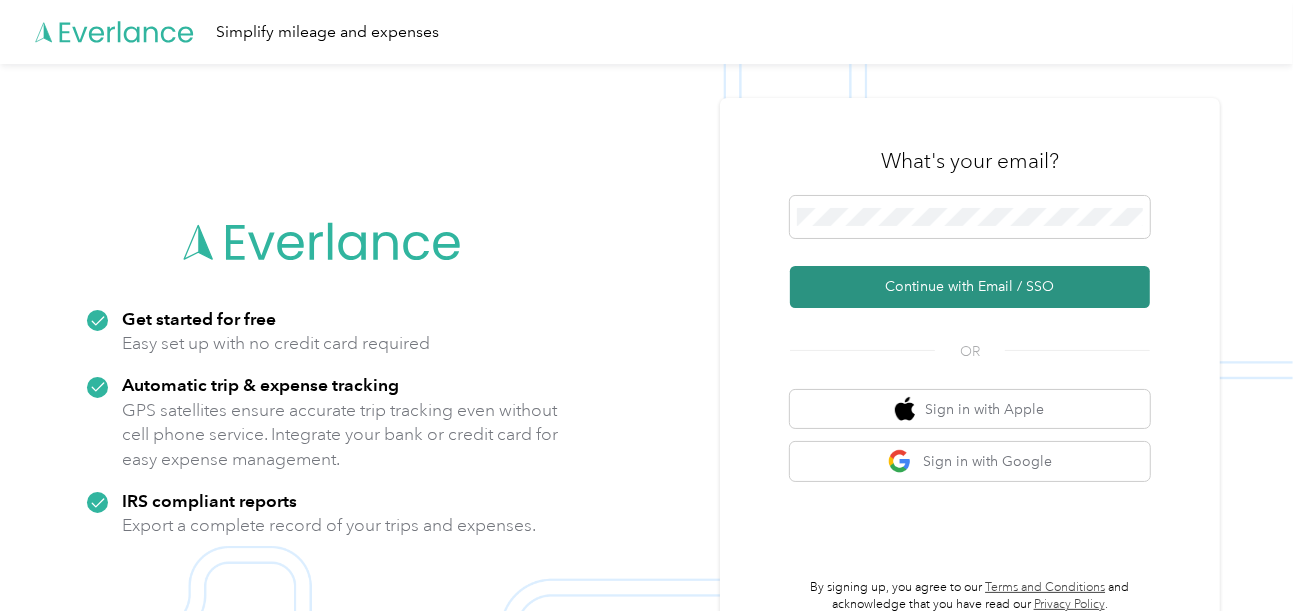 click on "Continue with Email / SSO" at bounding box center (970, 287) 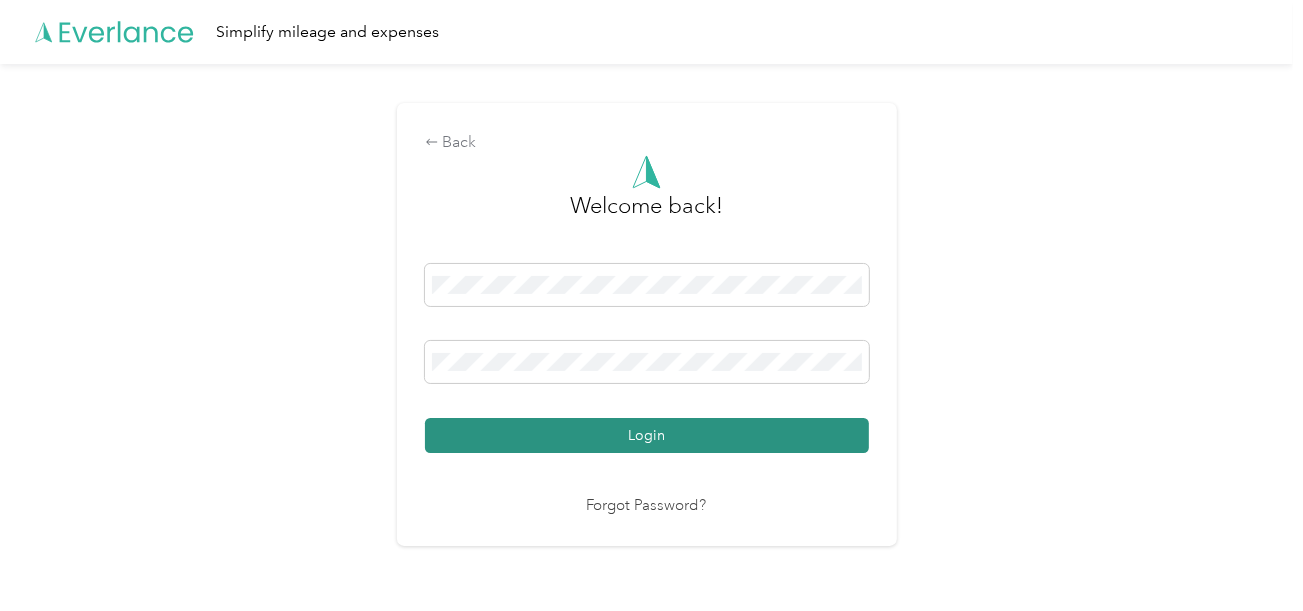 click on "Login" at bounding box center (647, 435) 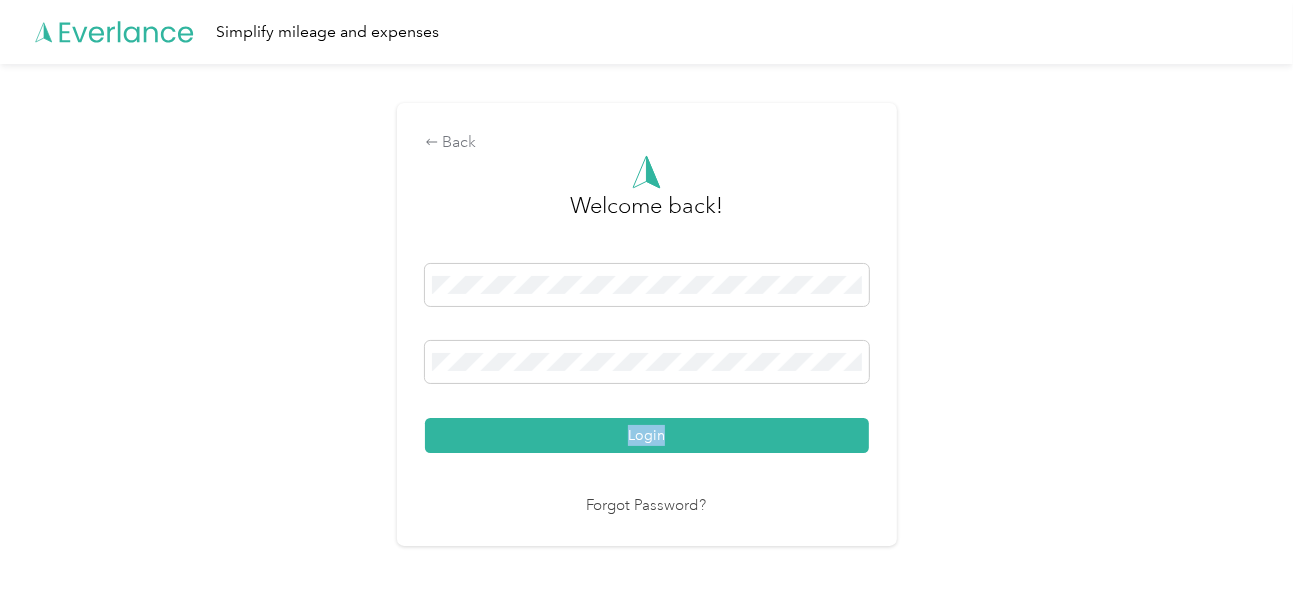click on "Login" at bounding box center (647, 358) 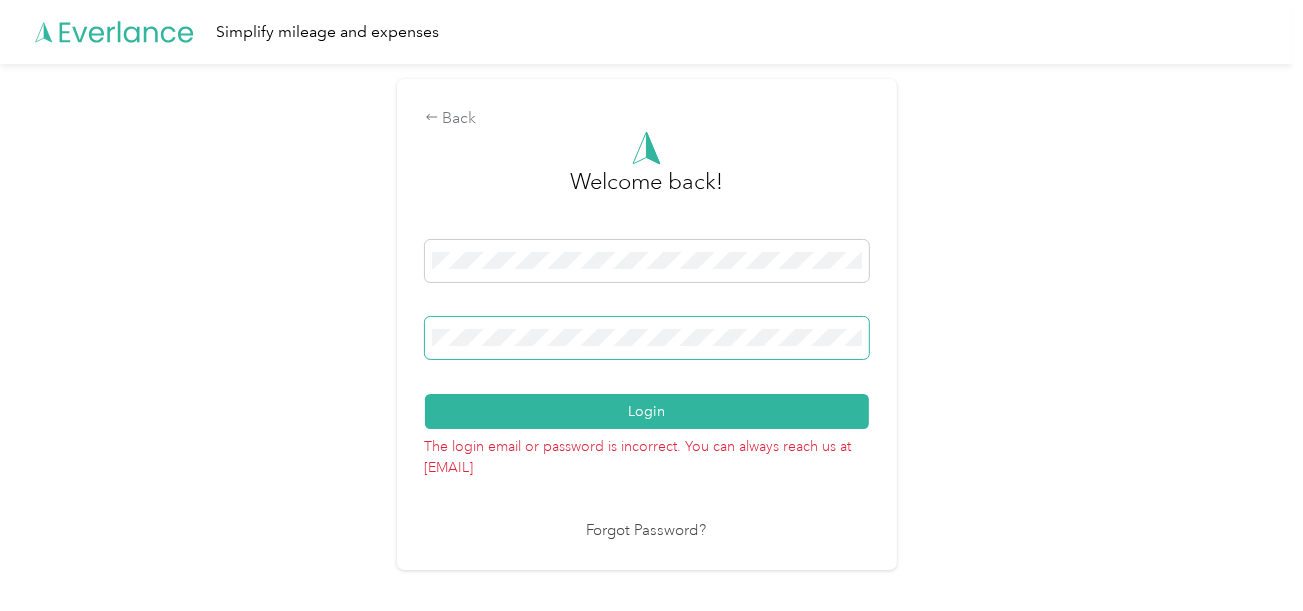 click on "Back Welcome back! Login The login email or password is incorrect. You can always reach us at support@everlance.com Forgot Password?" at bounding box center (647, 324) 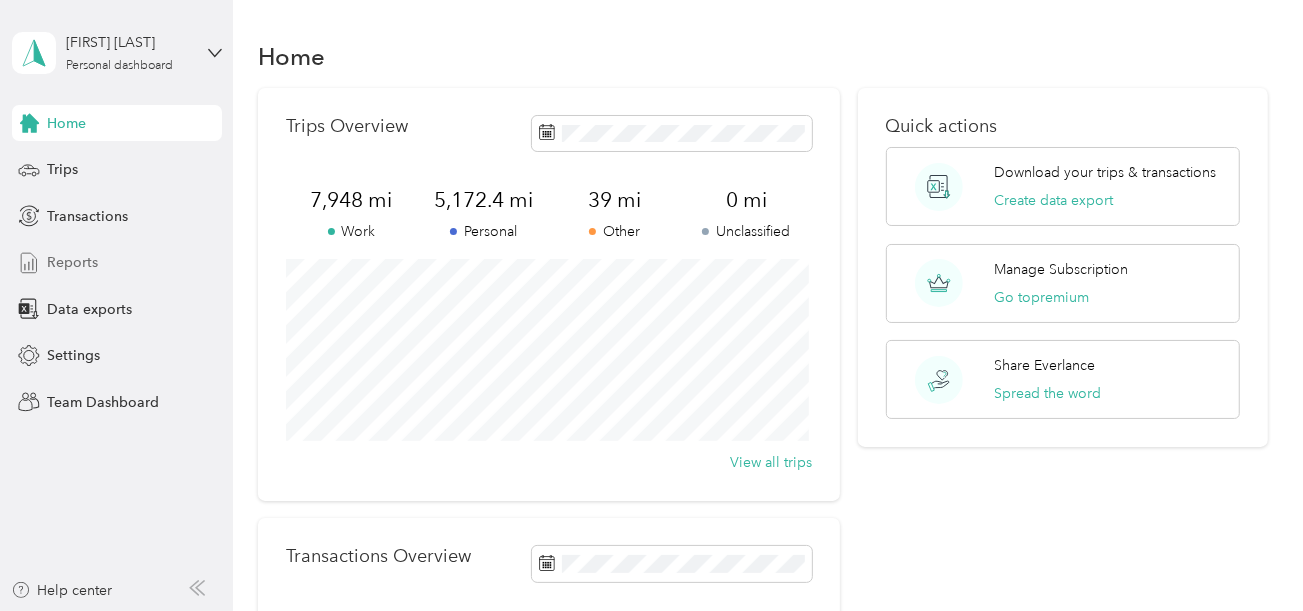 click on "Reports" at bounding box center [72, 262] 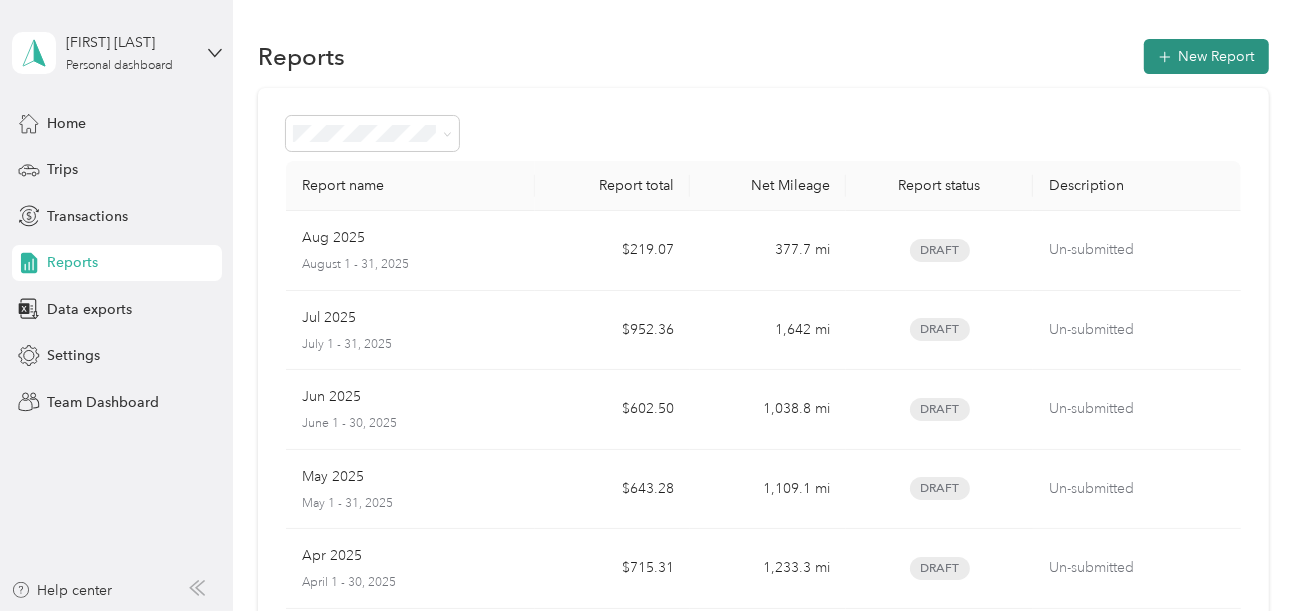 click on "New Report" at bounding box center (1206, 56) 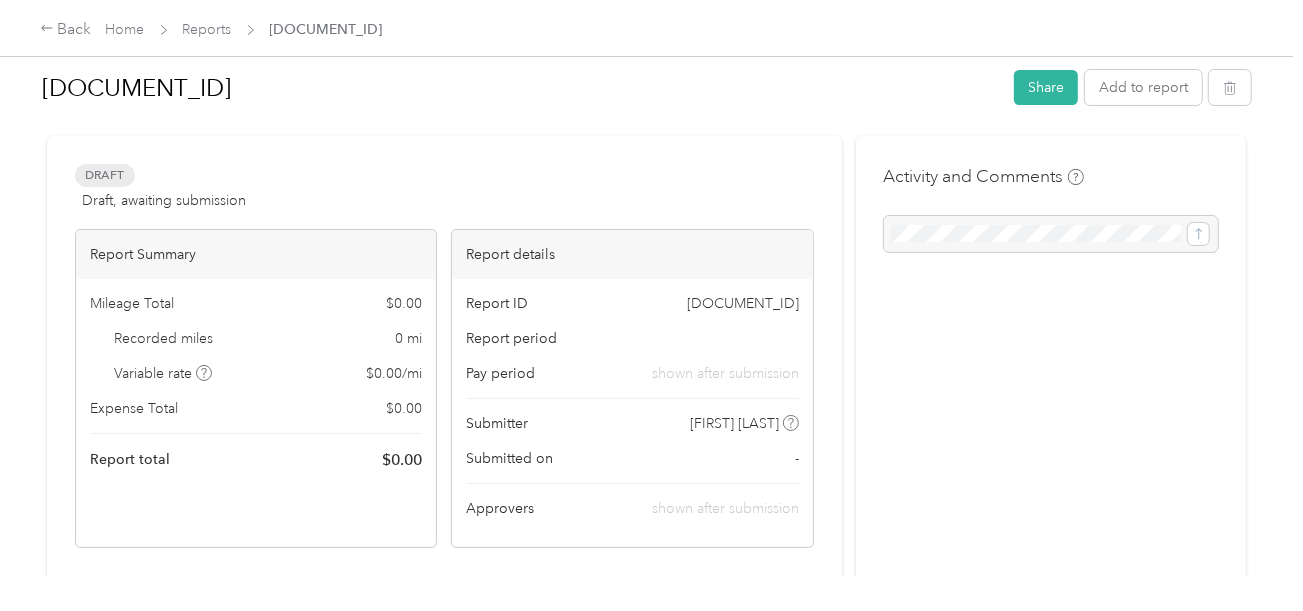scroll, scrollTop: 0, scrollLeft: 0, axis: both 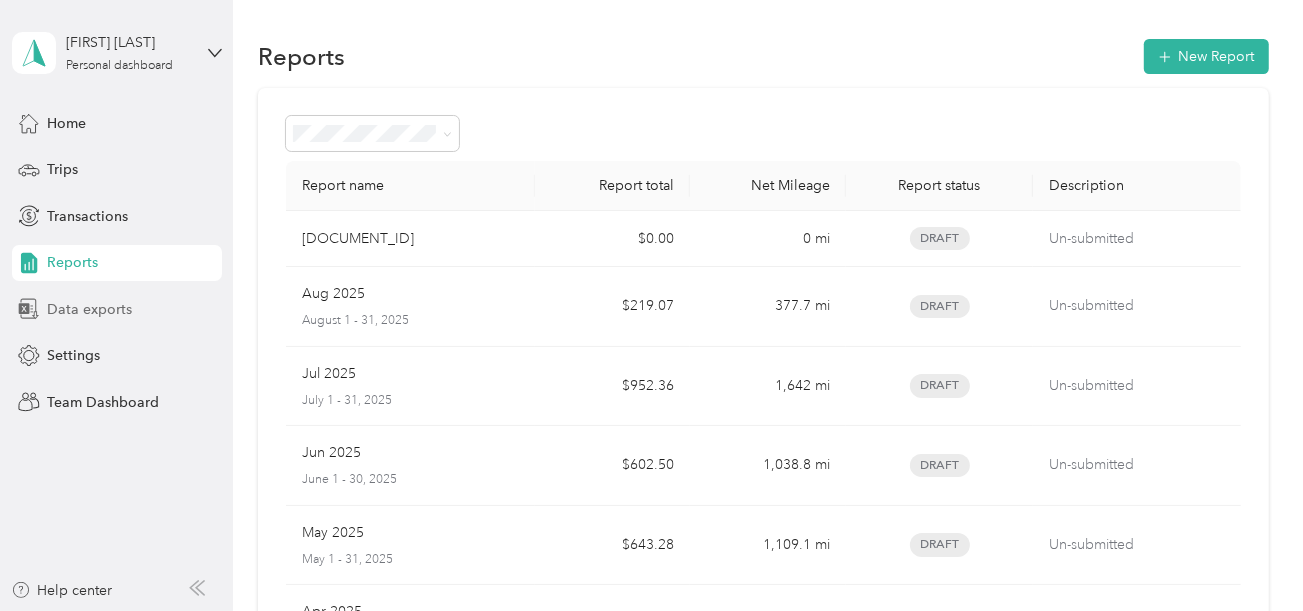 click on "Data exports" at bounding box center (89, 309) 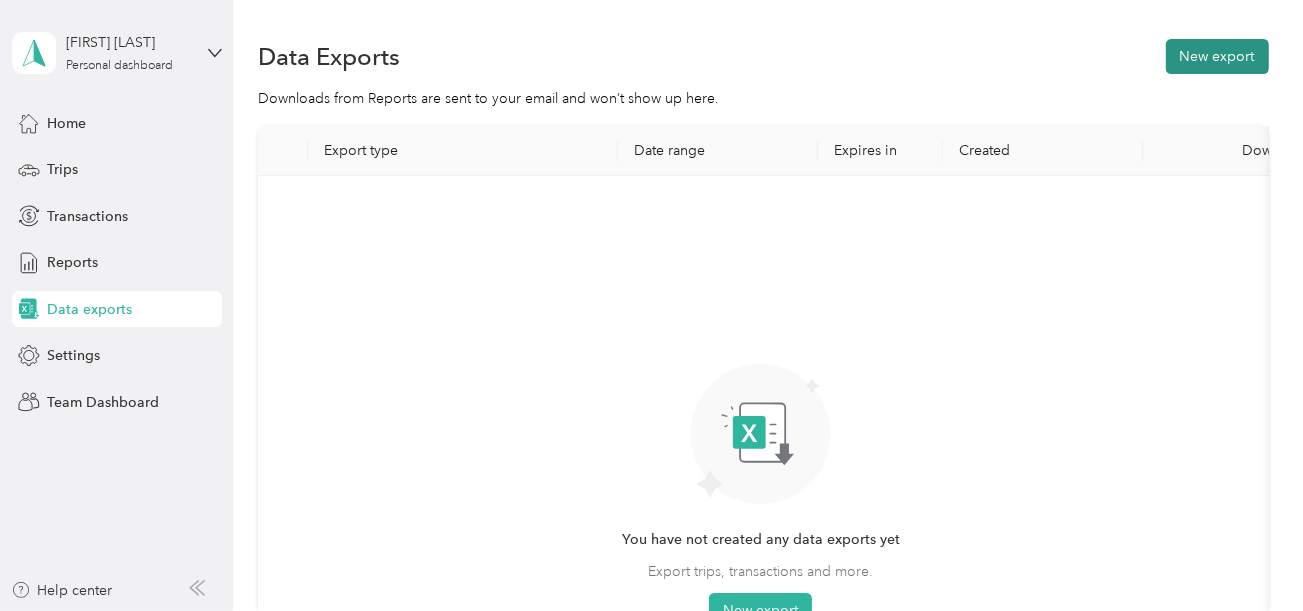 click on "New export" at bounding box center [1217, 56] 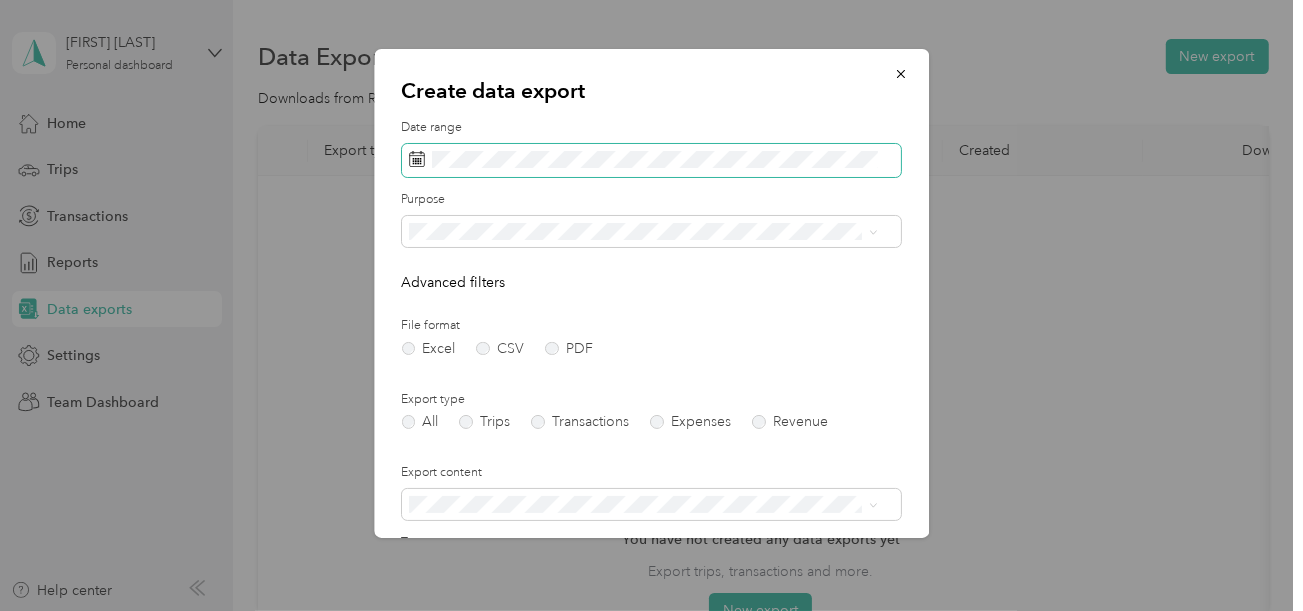 click 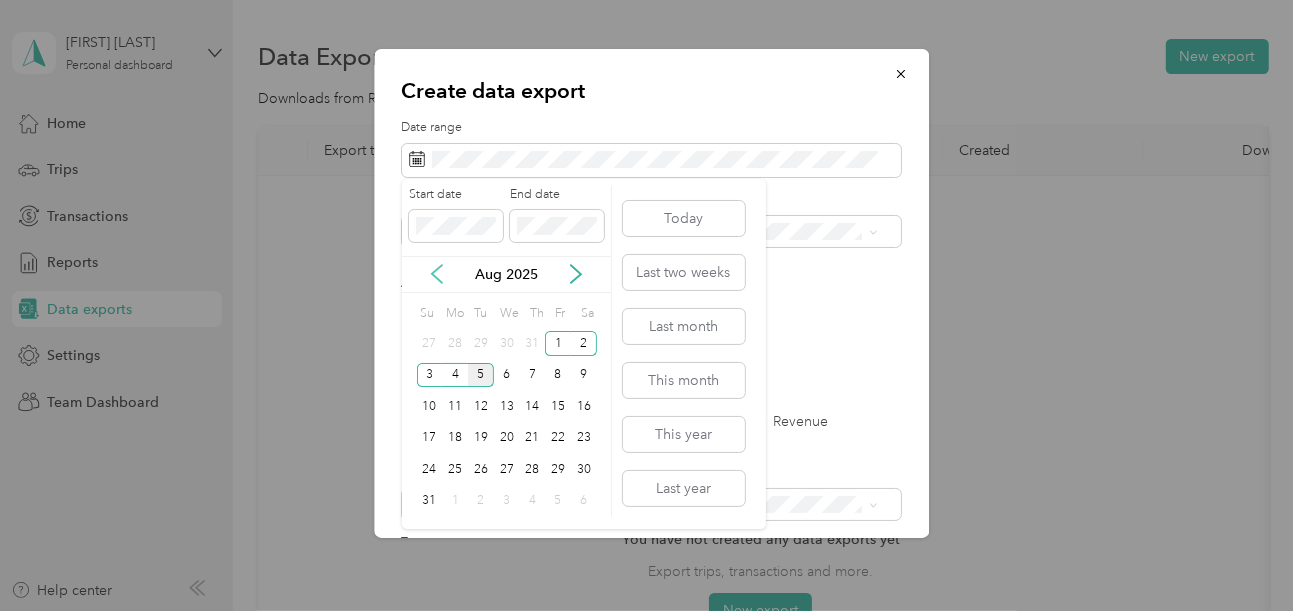 click 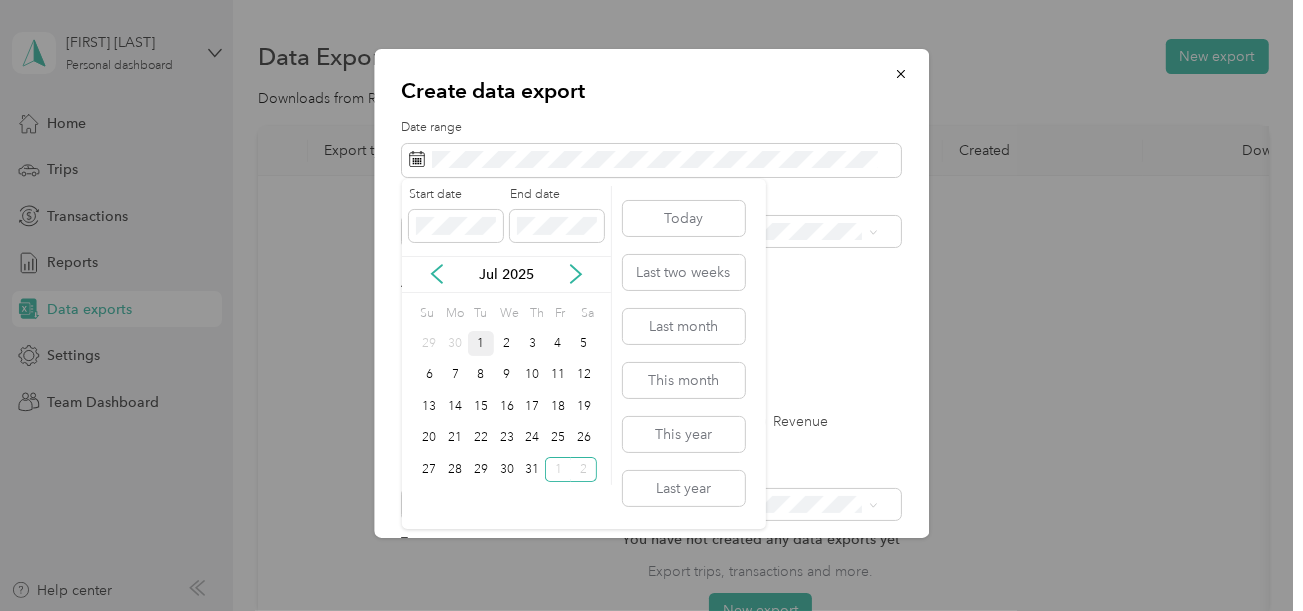 click on "1" at bounding box center [481, 343] 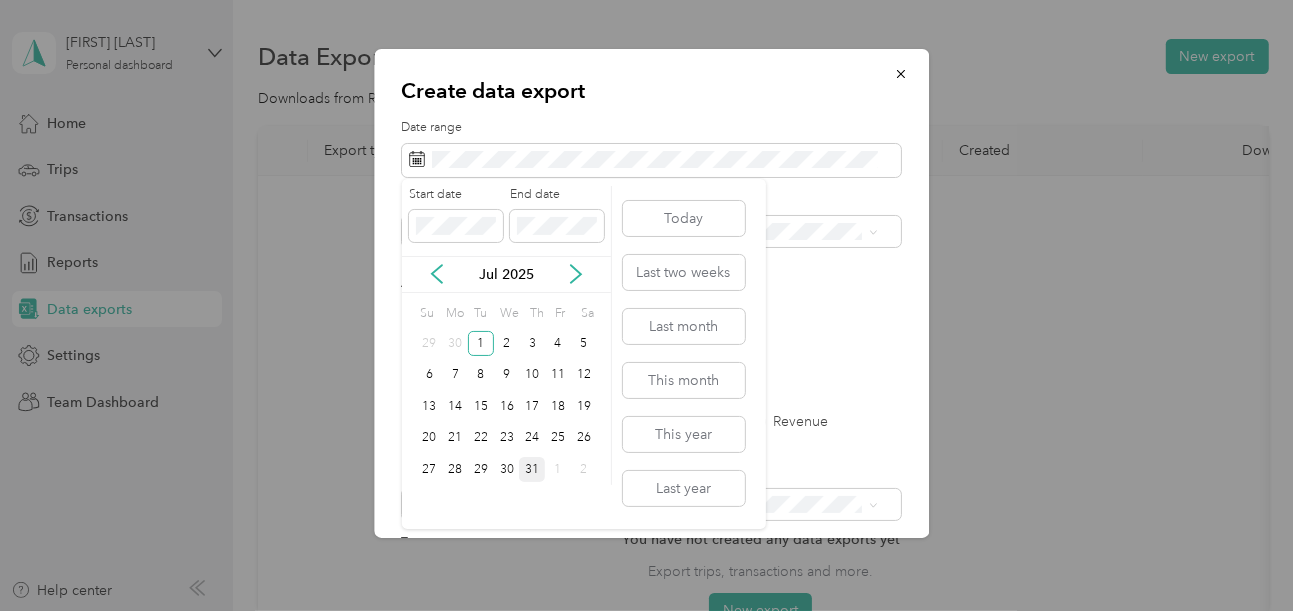 click on "31" at bounding box center (532, 469) 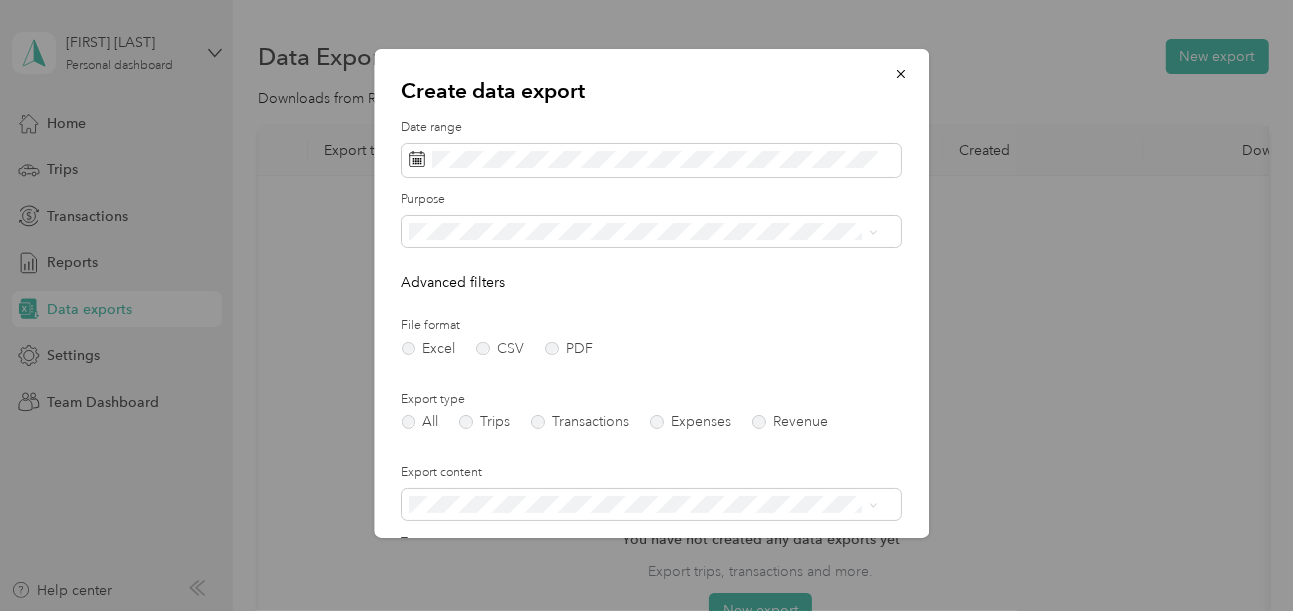 click on "Work" at bounding box center [644, 297] 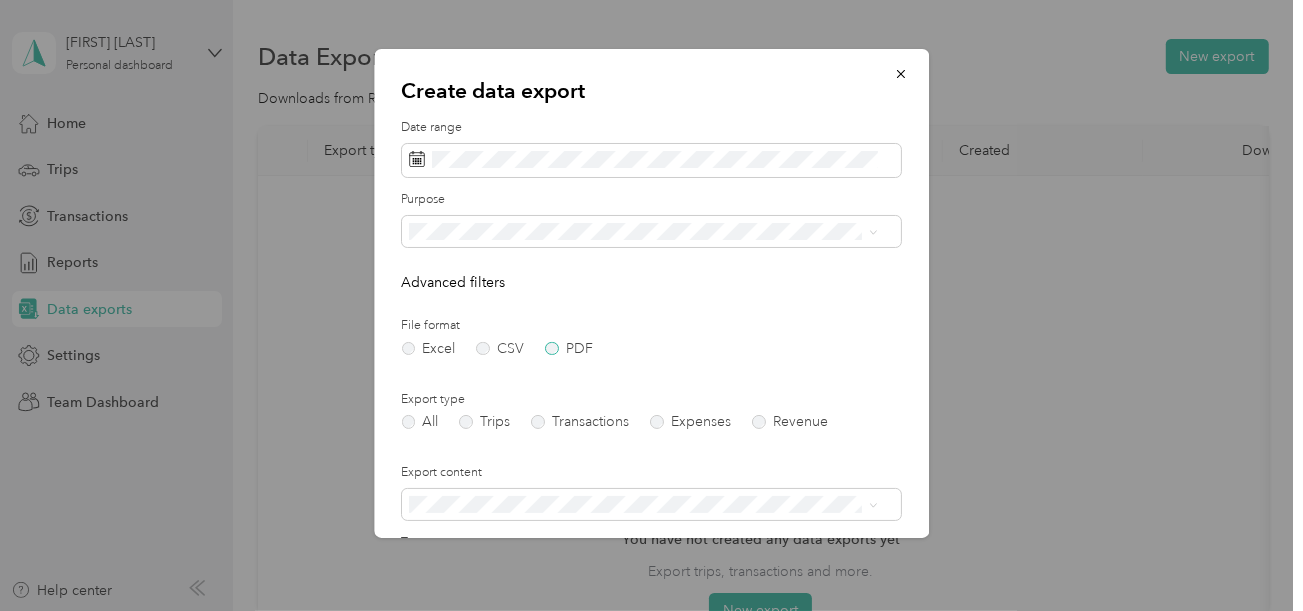 drag, startPoint x: 556, startPoint y: 349, endPoint x: 548, endPoint y: 370, distance: 22.472204 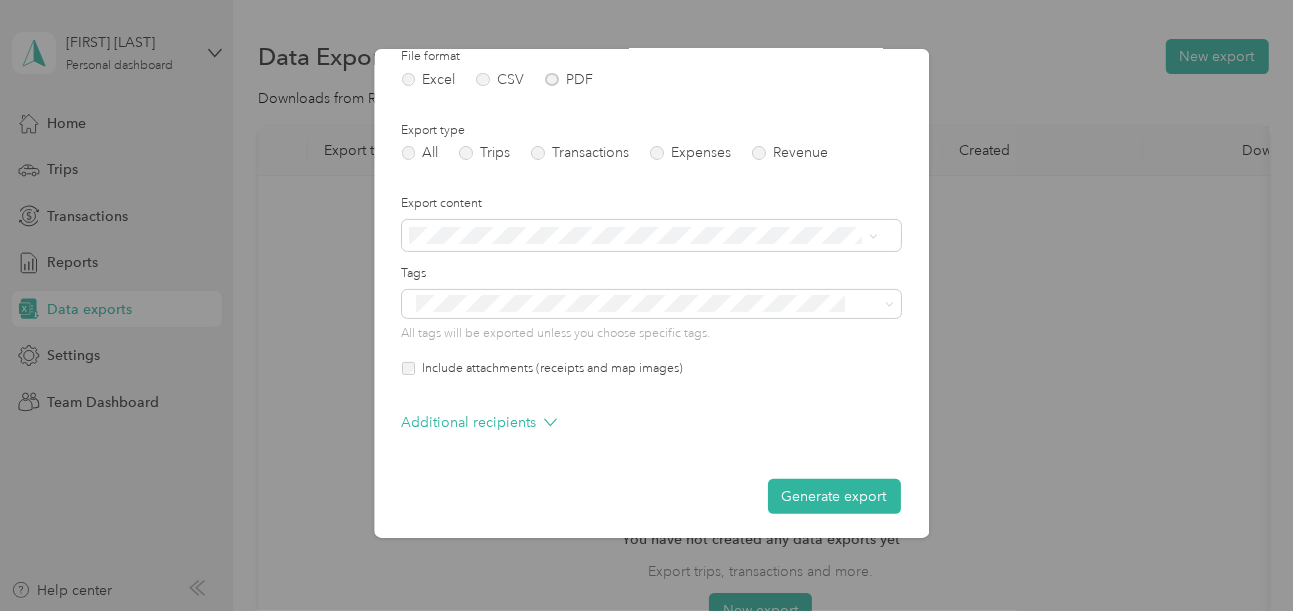 scroll, scrollTop: 272, scrollLeft: 0, axis: vertical 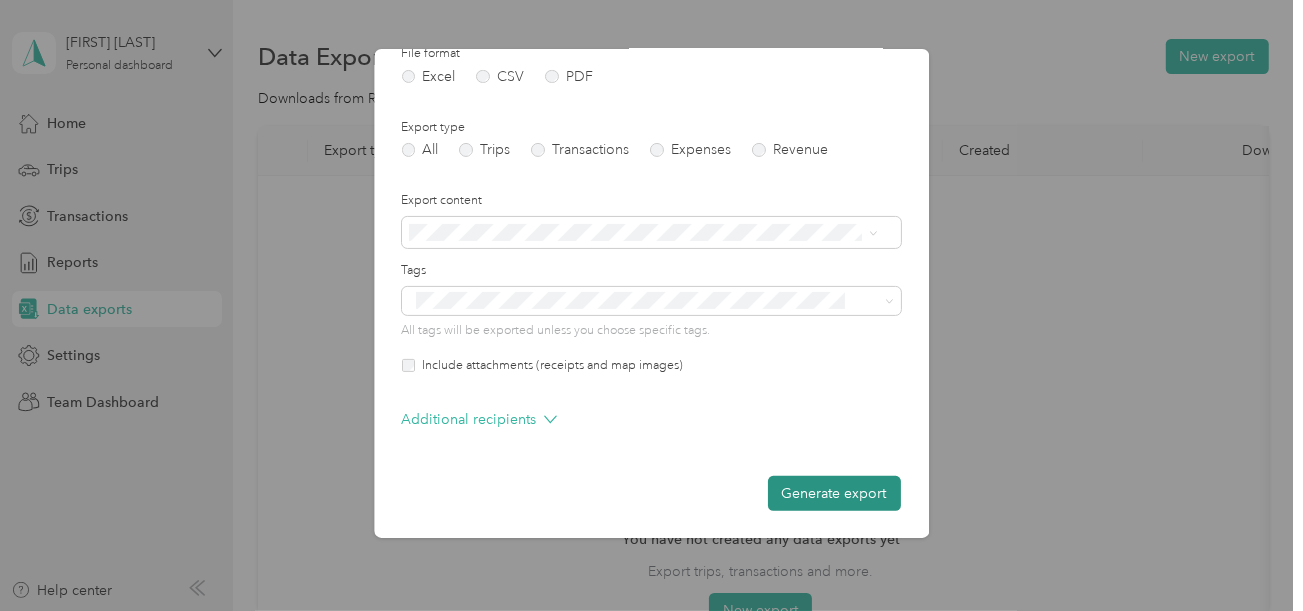 click on "Generate export" at bounding box center [834, 493] 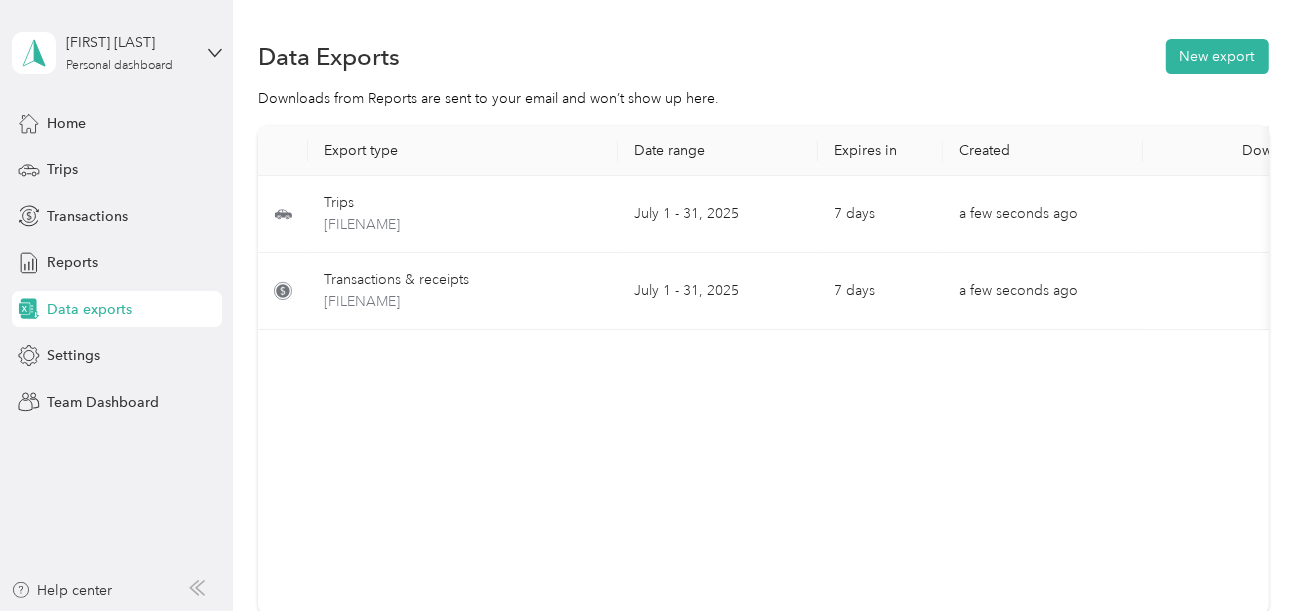 scroll, scrollTop: 0, scrollLeft: 79, axis: horizontal 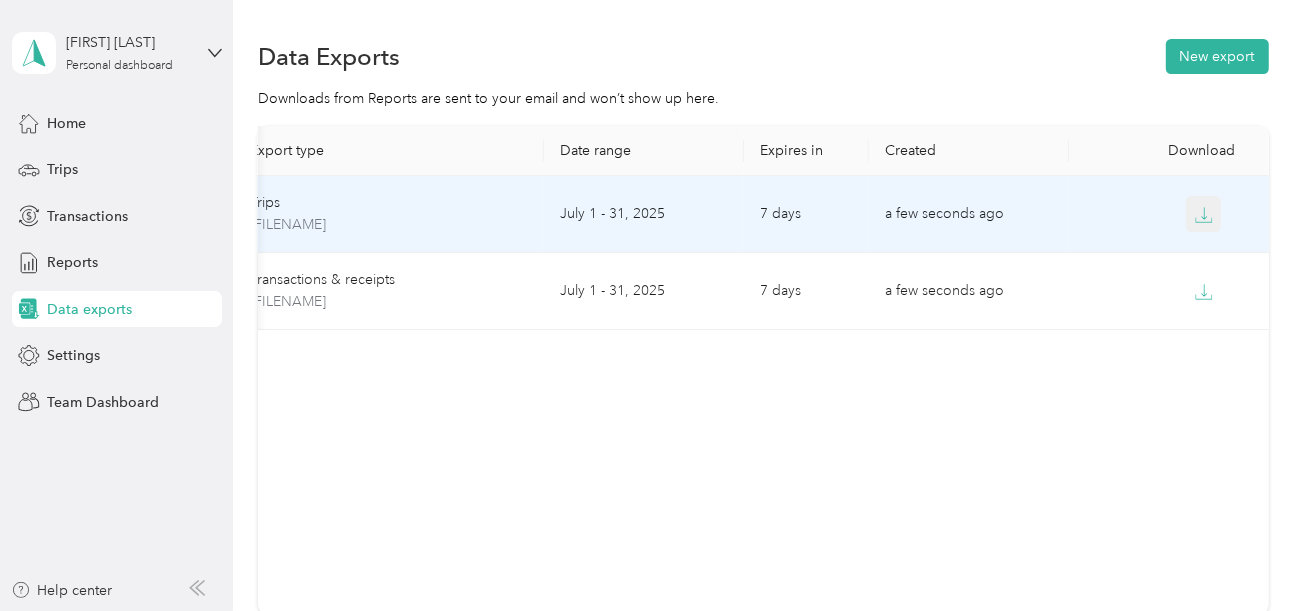 click 